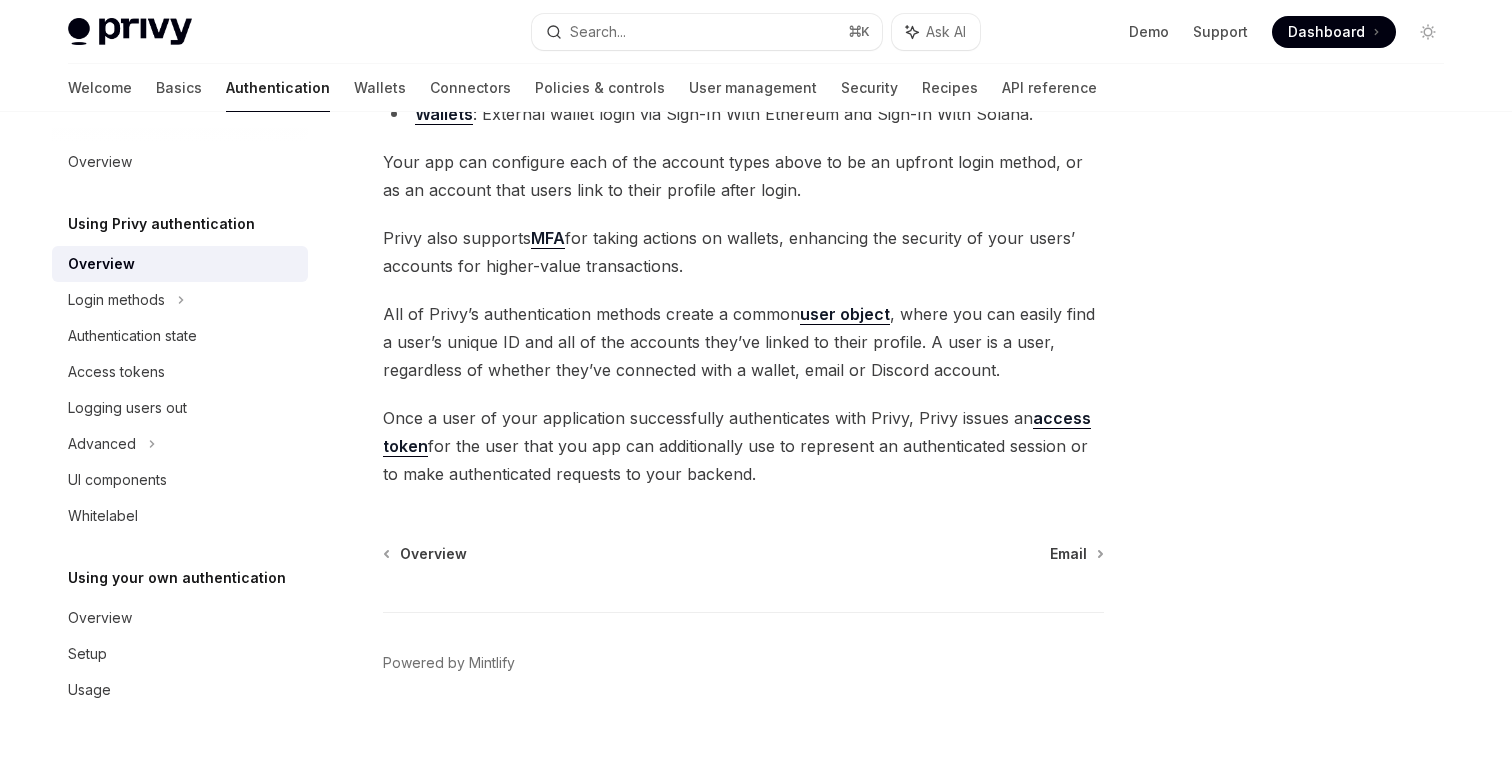 scroll, scrollTop: 401, scrollLeft: 0, axis: vertical 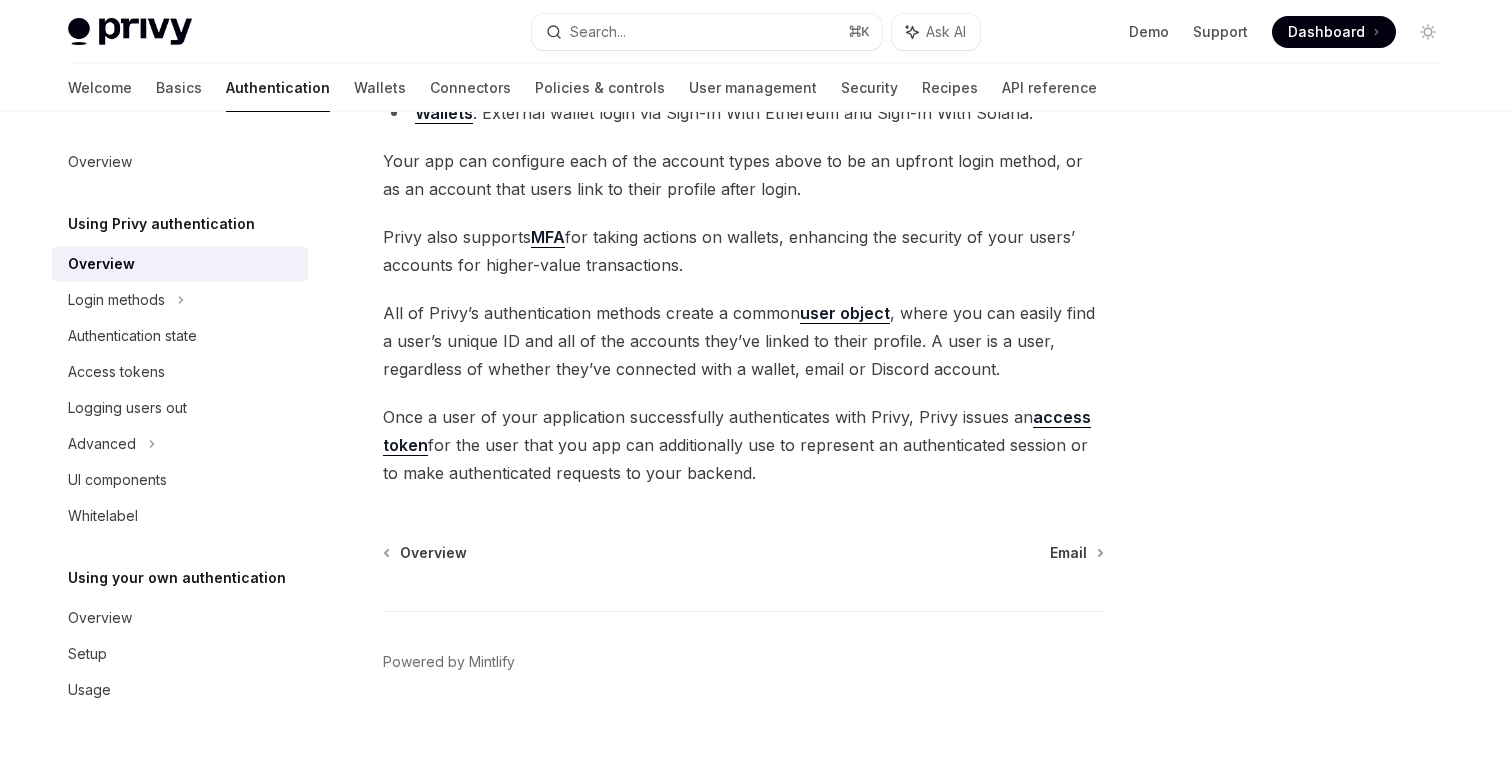 click at bounding box center (130, 32) 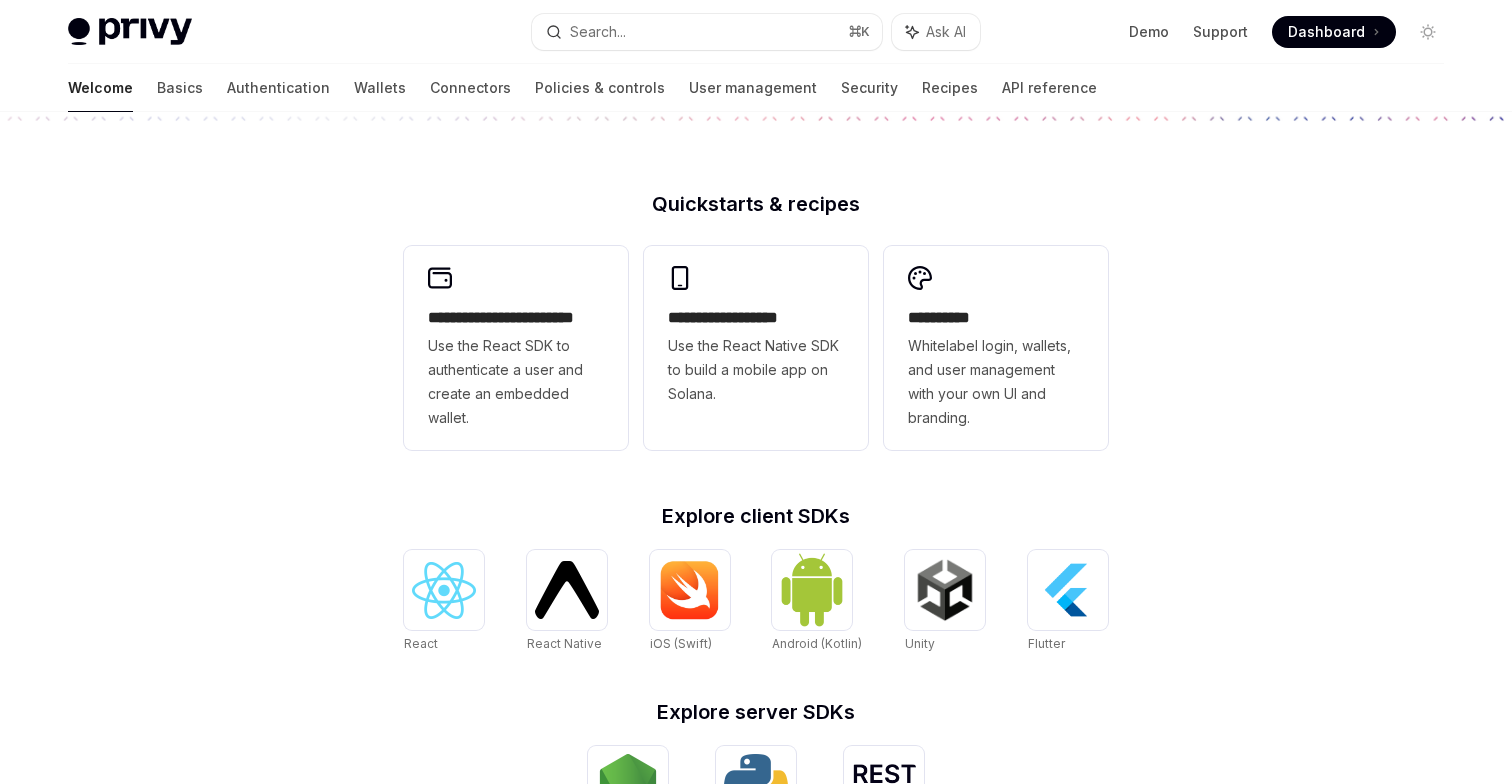 scroll, scrollTop: 0, scrollLeft: 0, axis: both 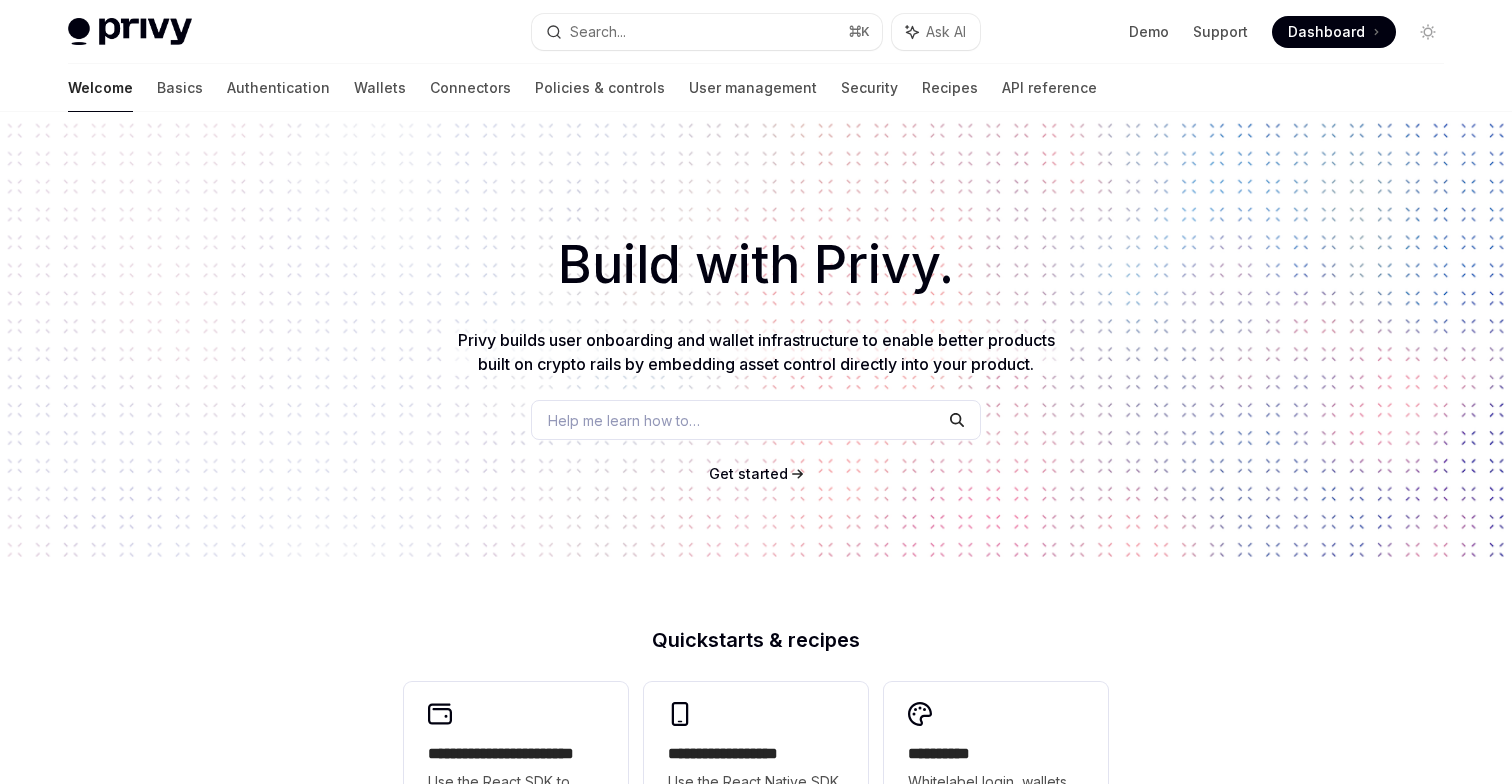 click on "Dashboard" at bounding box center [1326, 32] 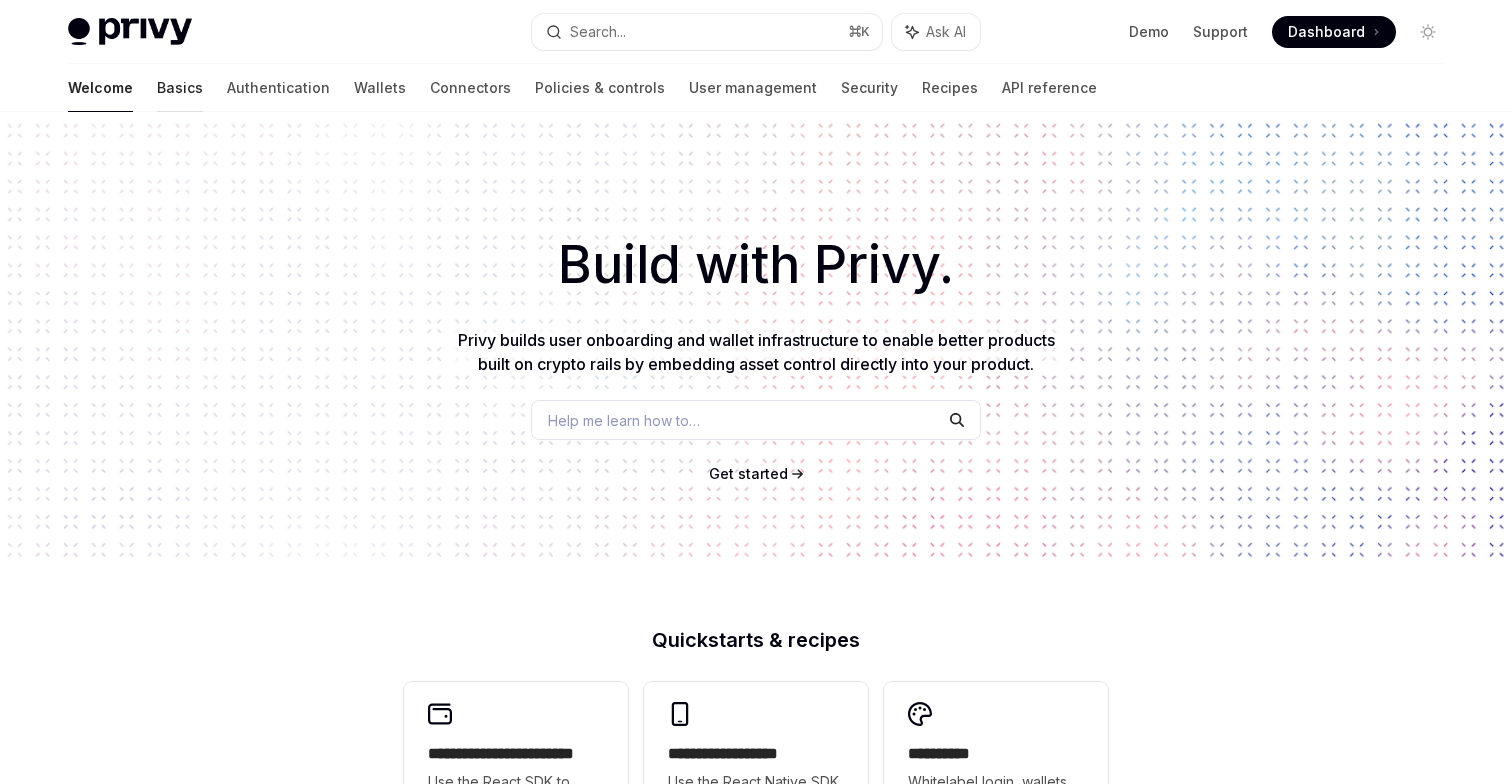 click on "Basics" at bounding box center [180, 88] 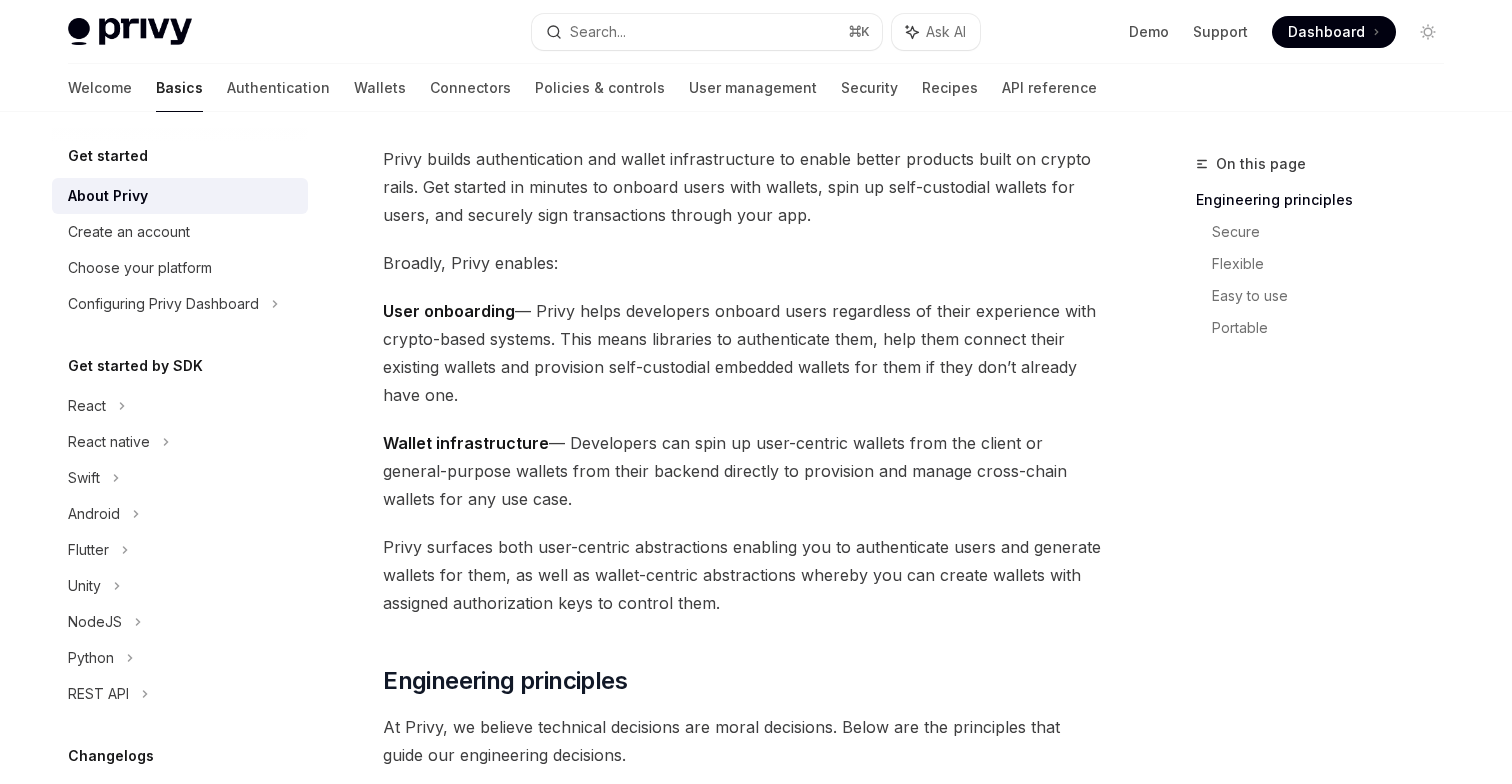scroll, scrollTop: 133, scrollLeft: 0, axis: vertical 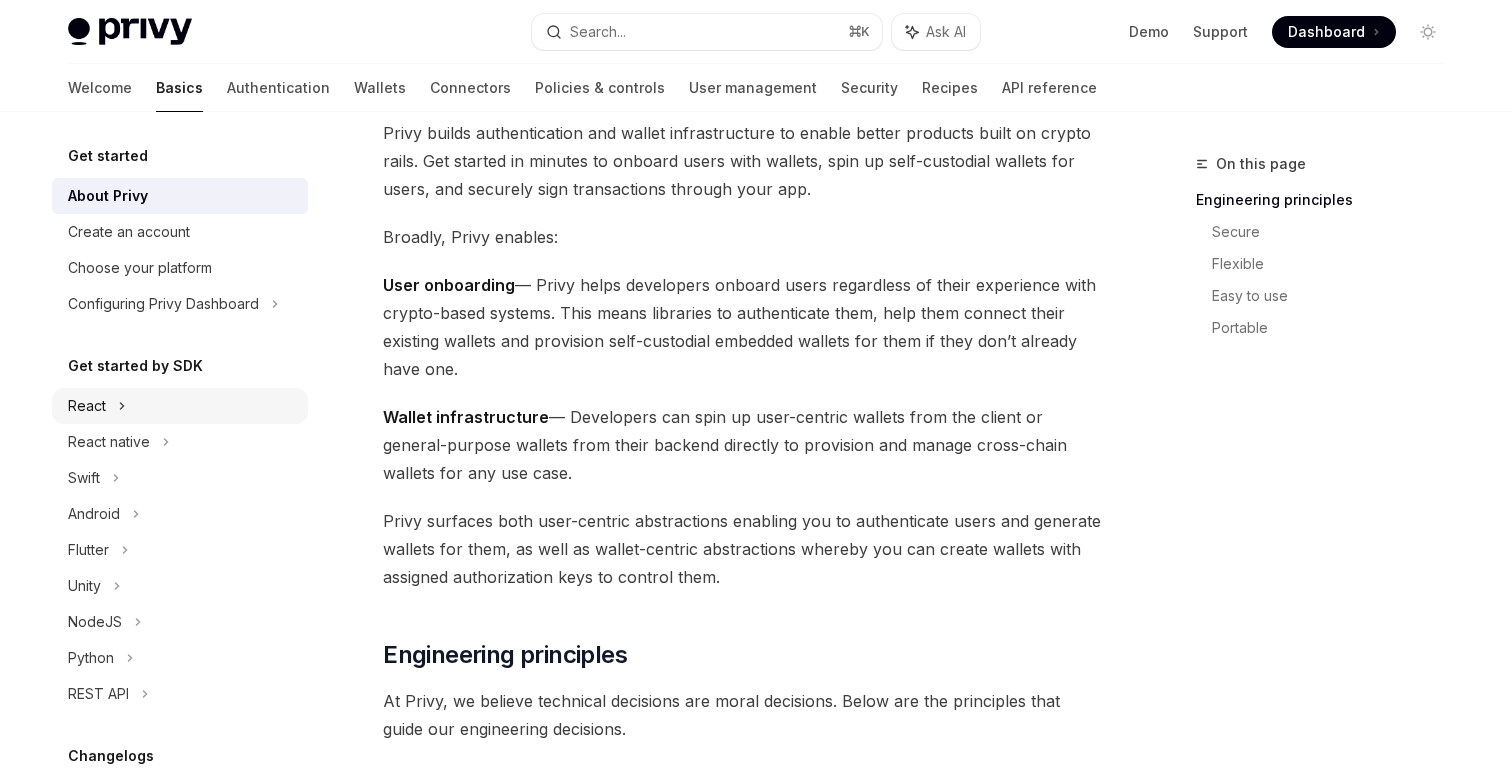 click on "React" at bounding box center [180, 406] 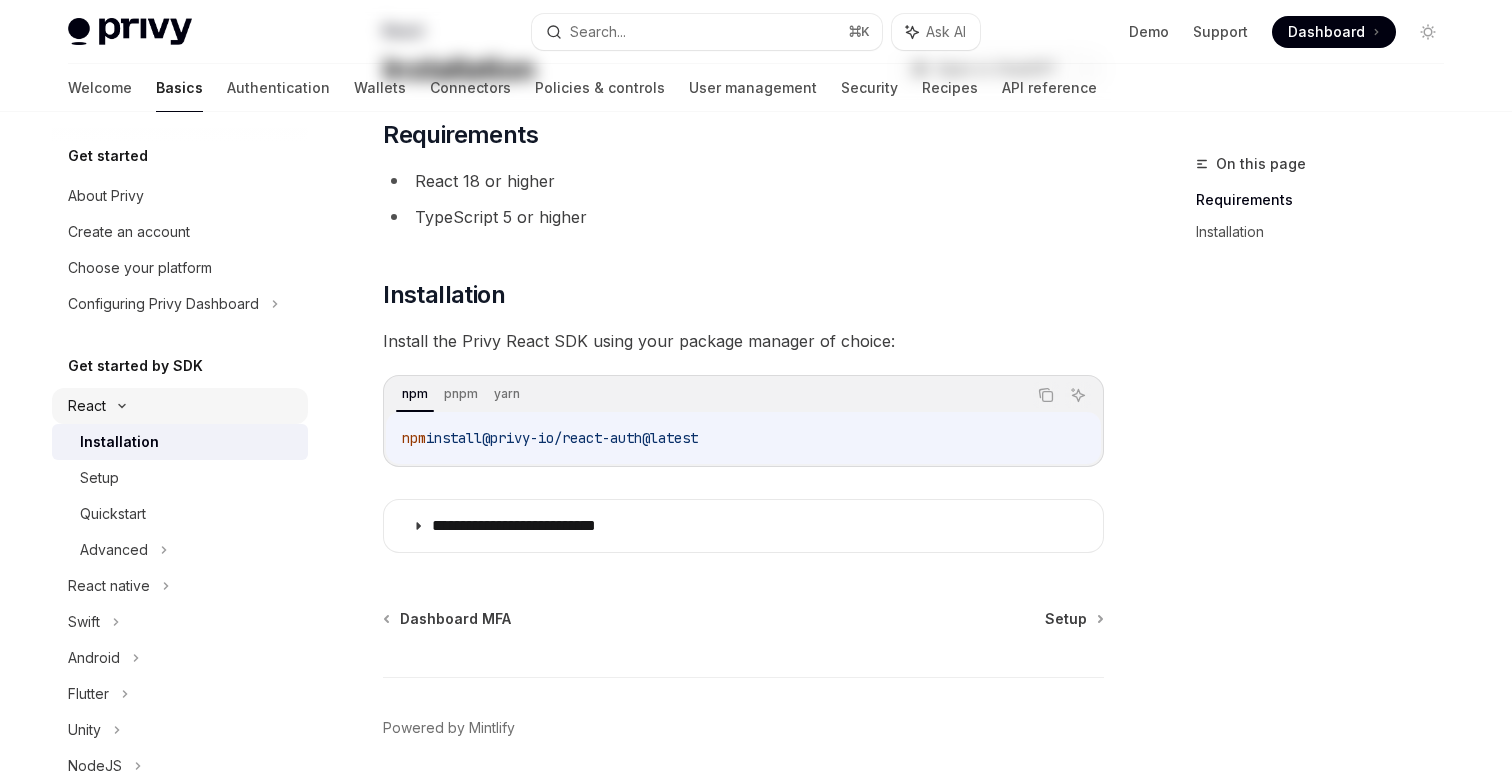 scroll, scrollTop: 0, scrollLeft: 0, axis: both 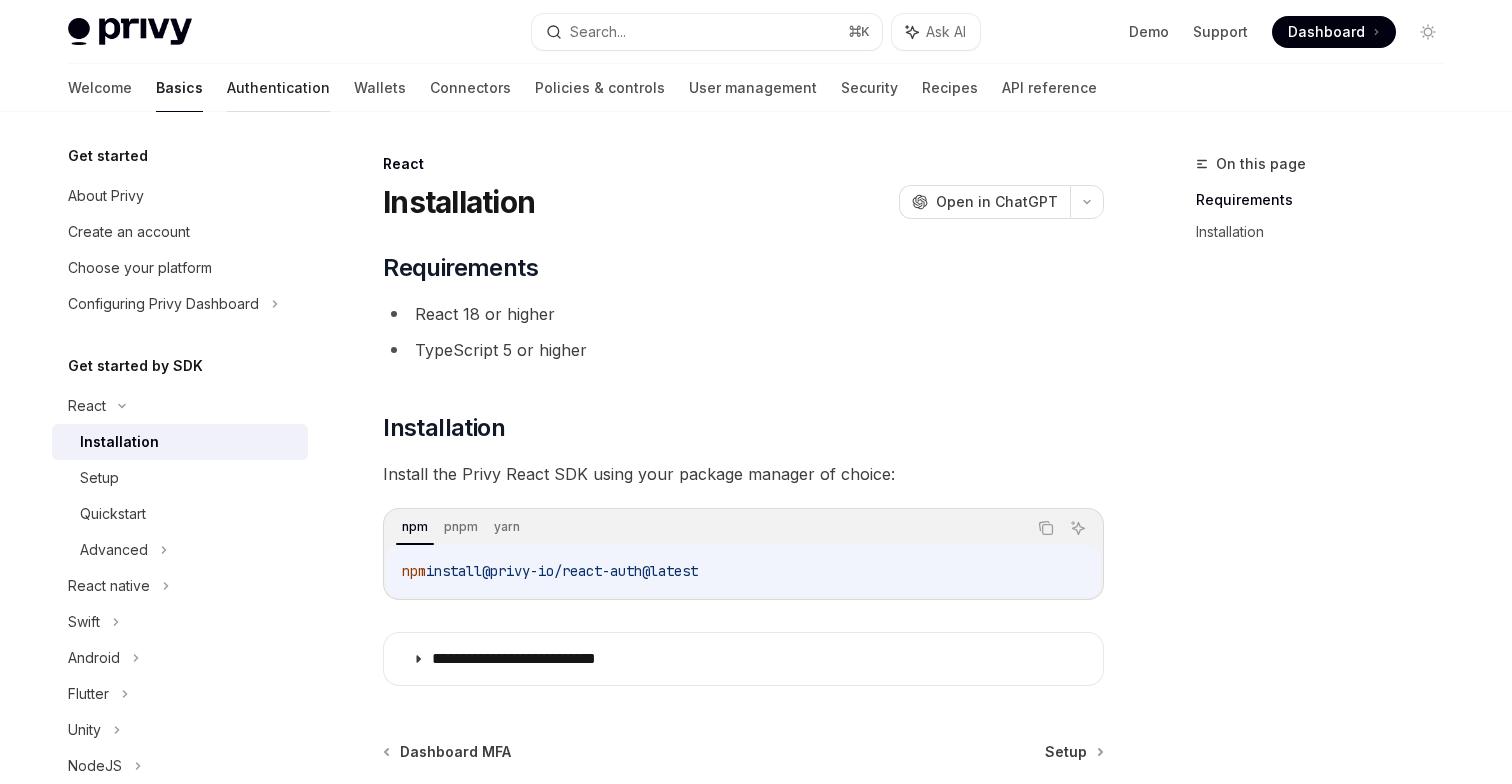 click on "Authentication" at bounding box center [278, 88] 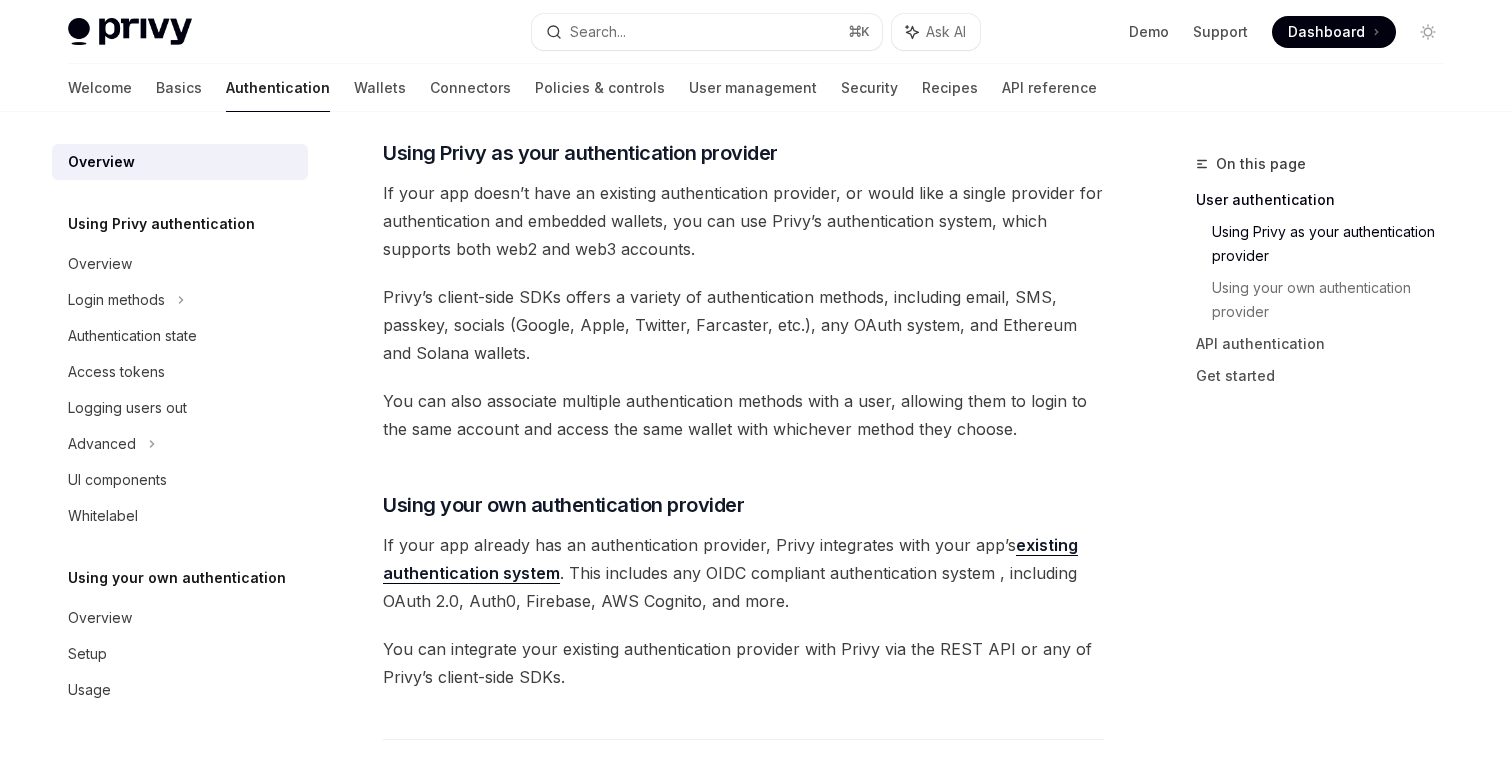 scroll, scrollTop: 677, scrollLeft: 0, axis: vertical 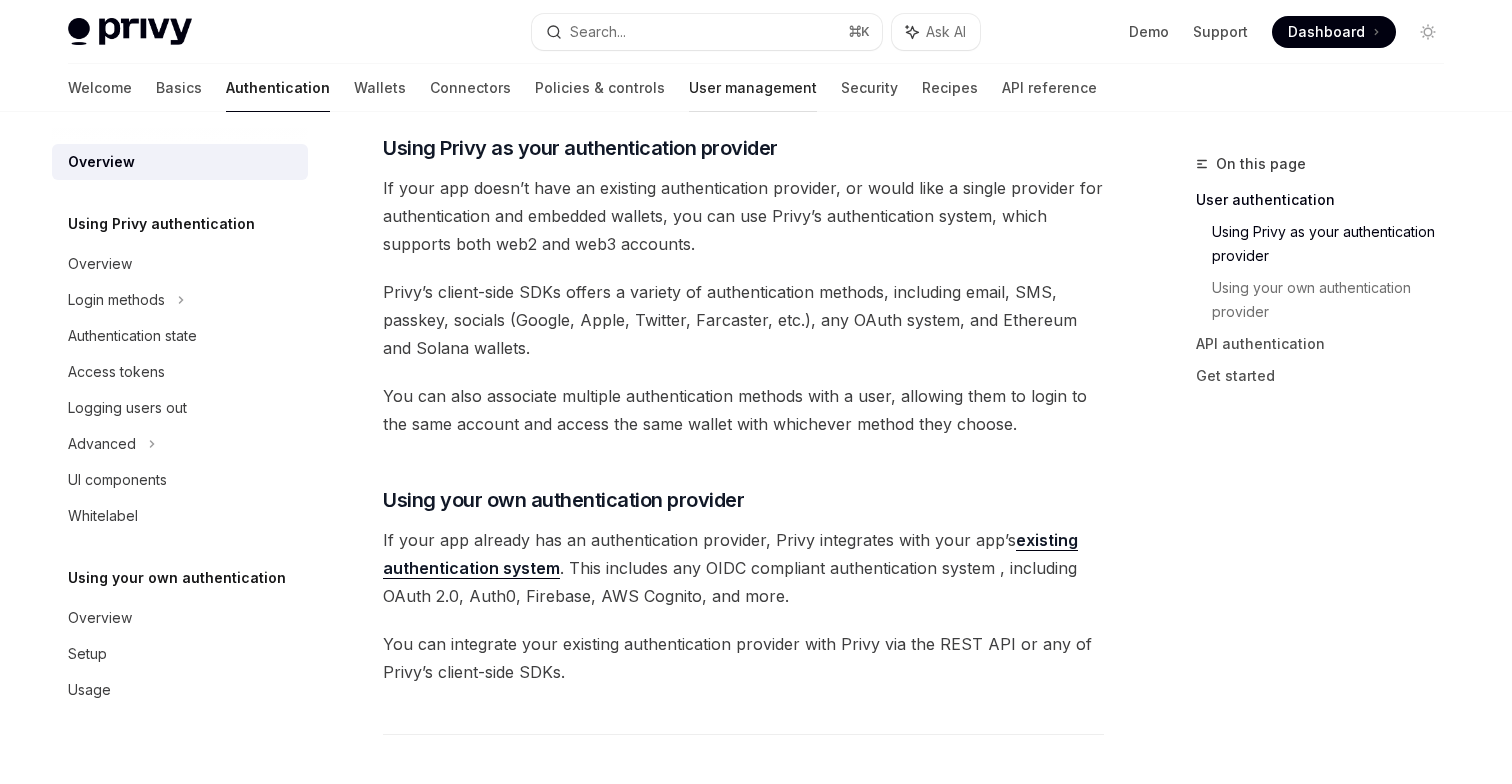 click on "User management" at bounding box center (753, 88) 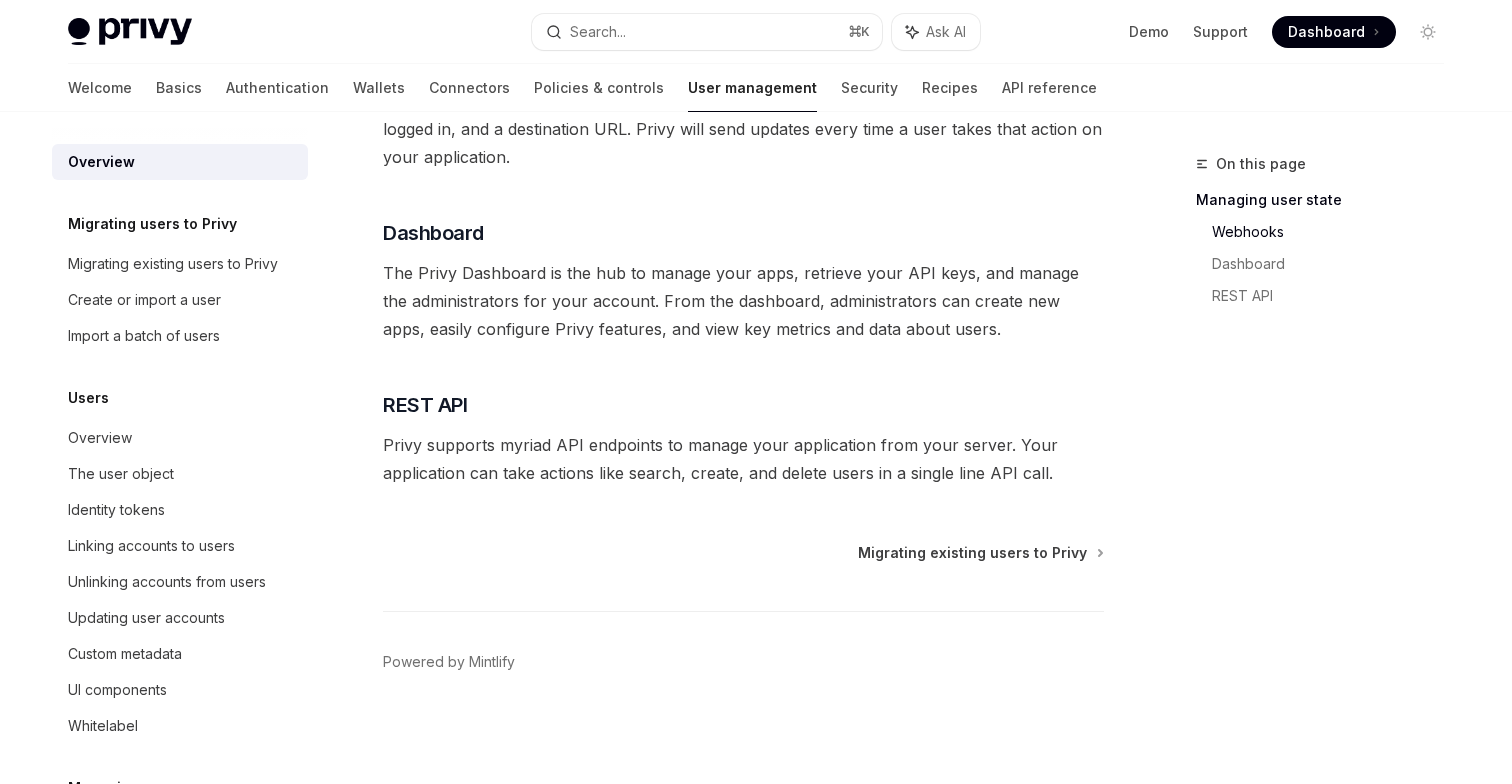 scroll, scrollTop: 0, scrollLeft: 0, axis: both 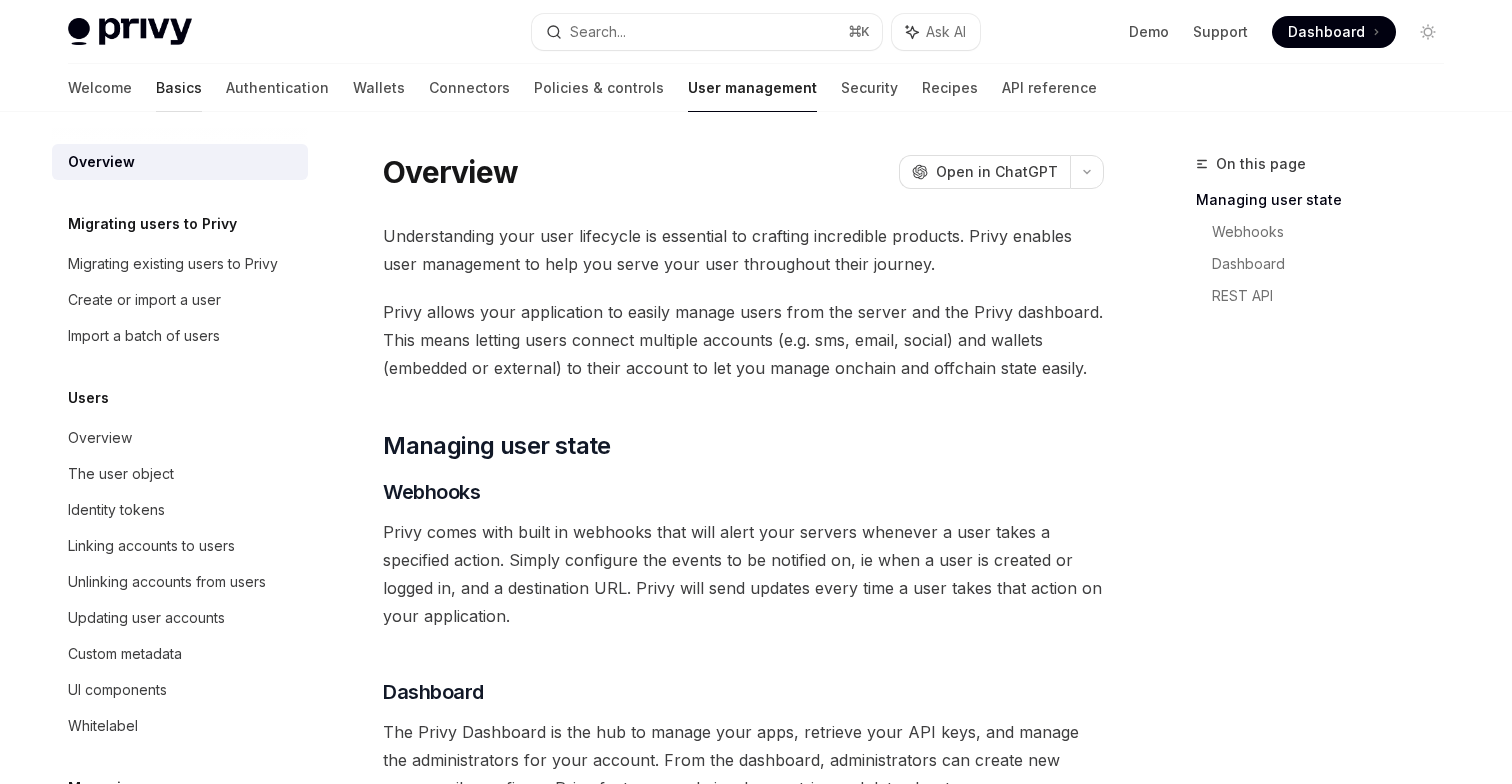 click on "Basics" at bounding box center (179, 88) 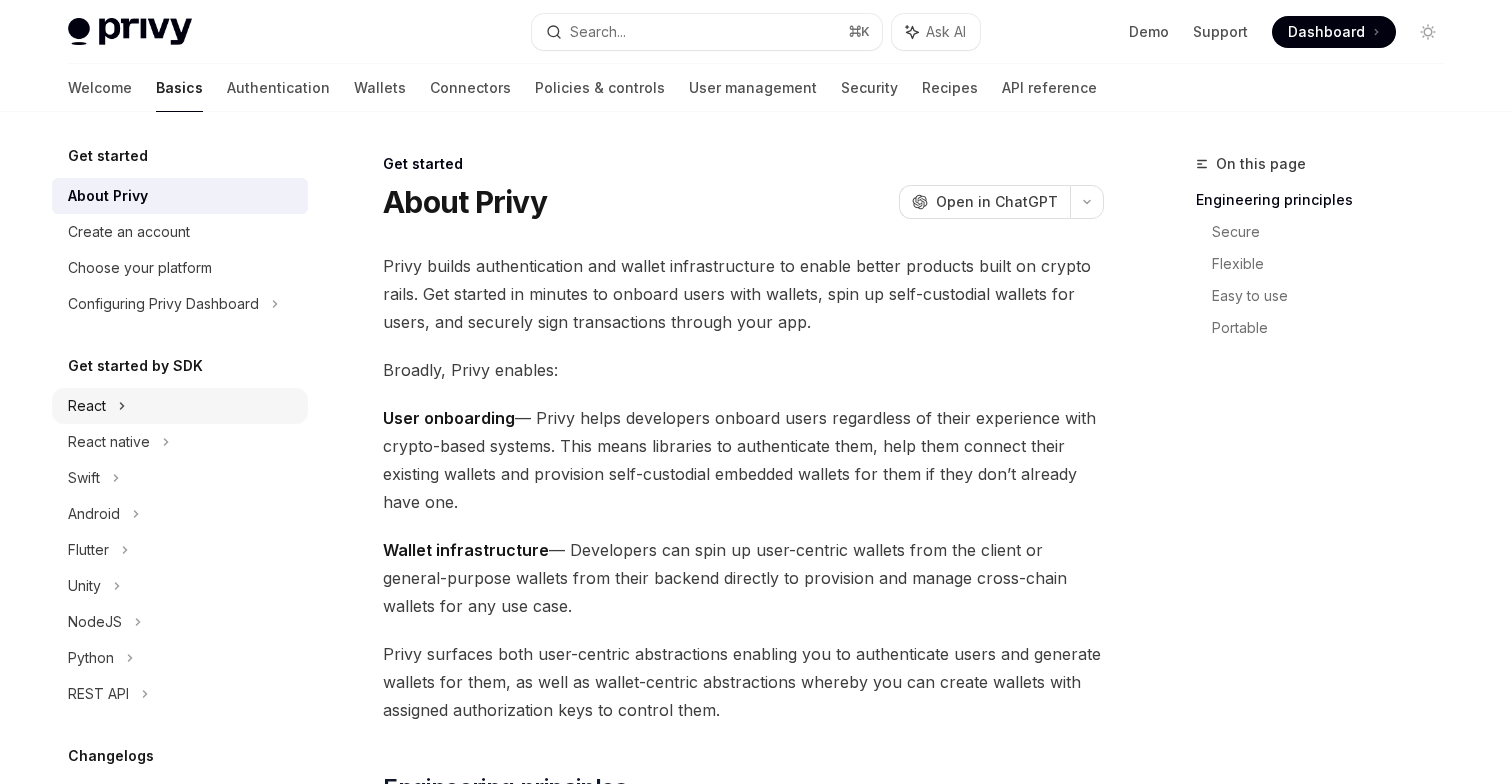 click 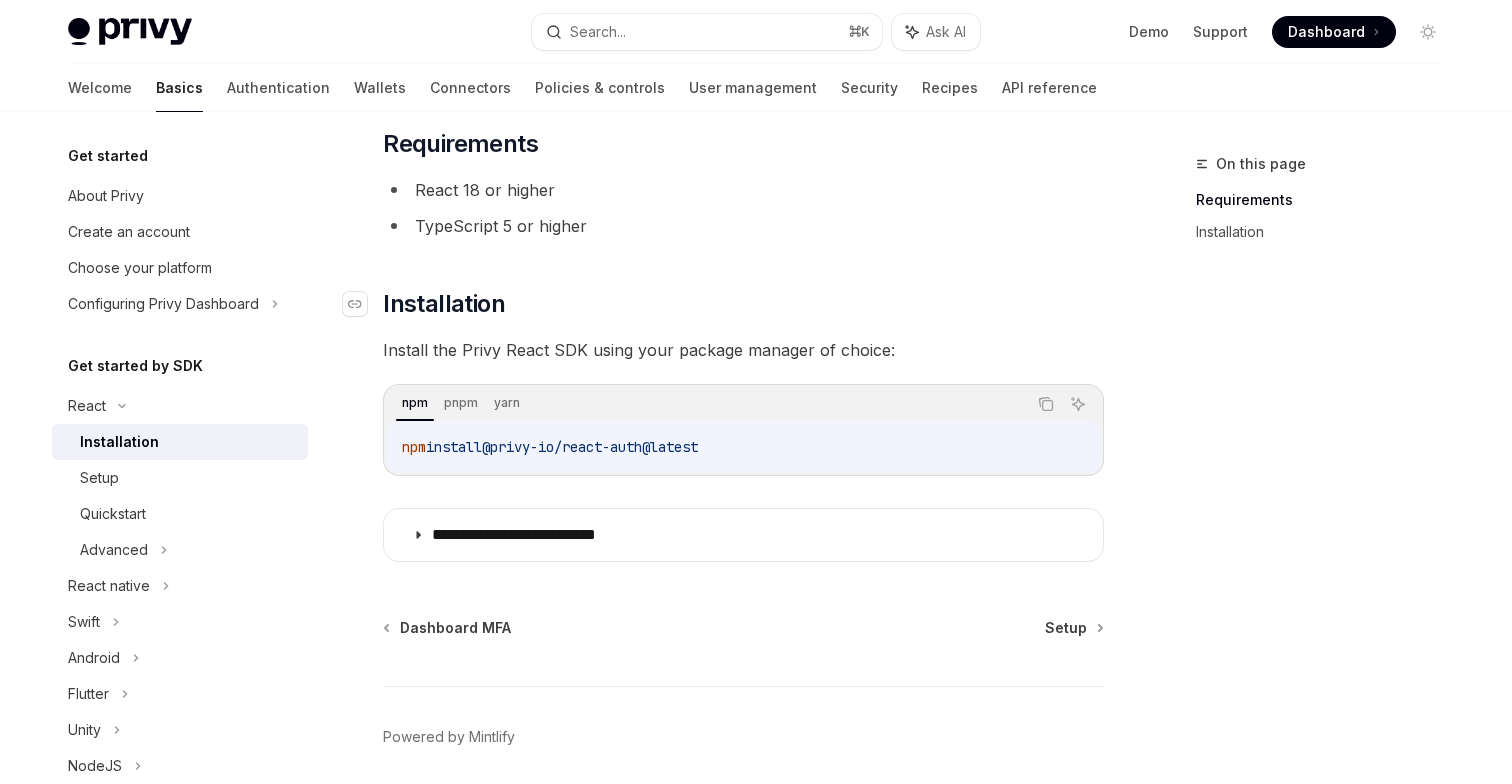 scroll, scrollTop: 40, scrollLeft: 0, axis: vertical 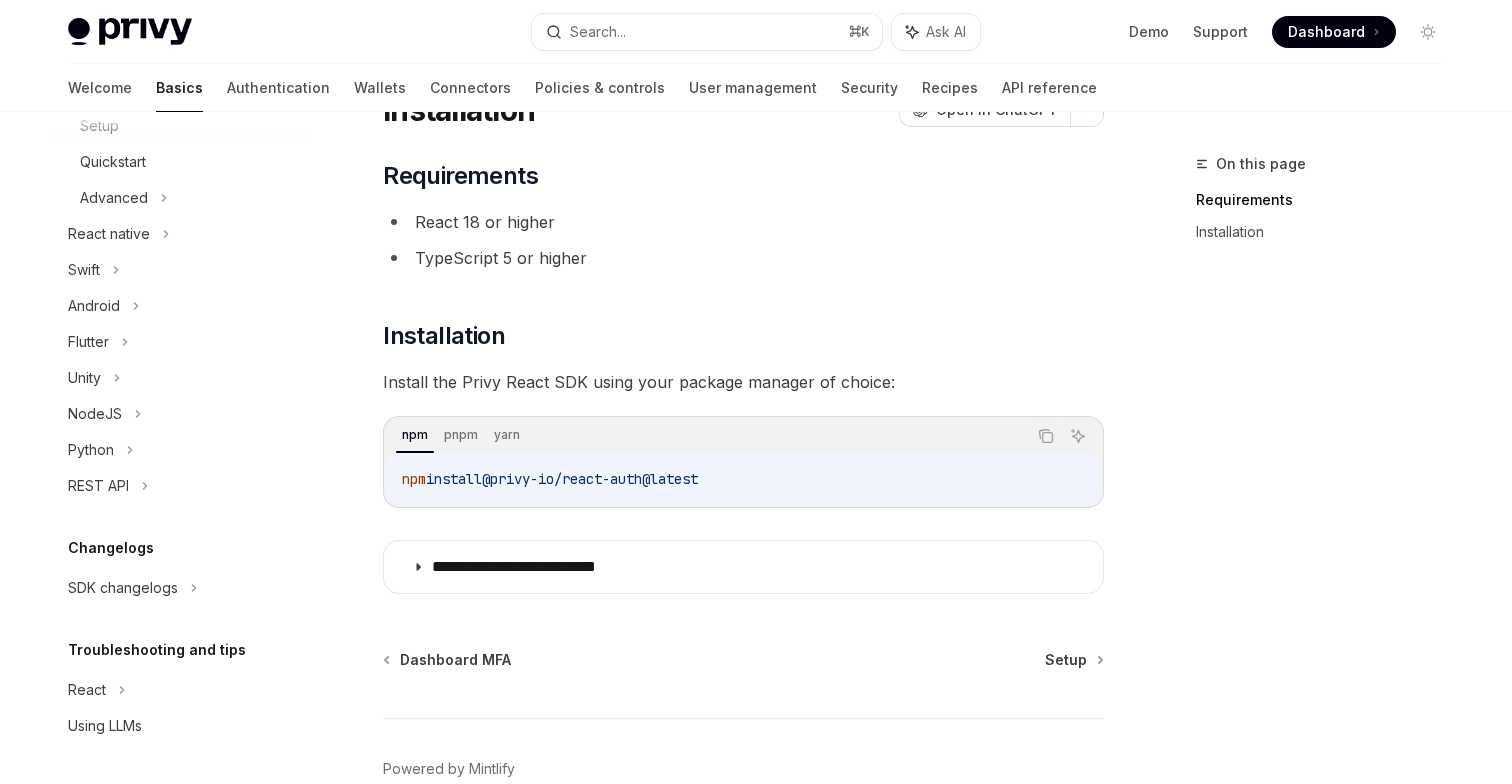 click on "**********" at bounding box center (556, 475) 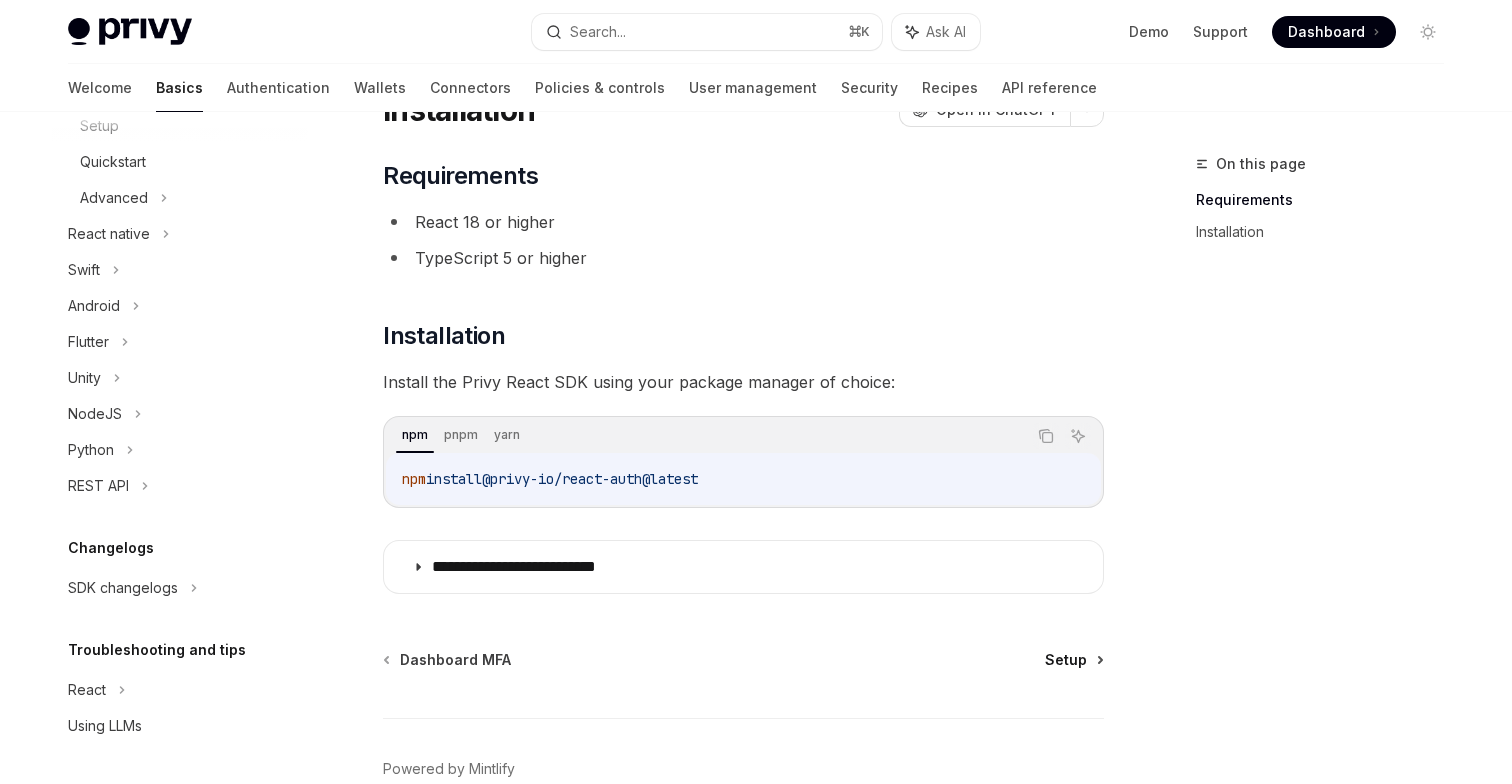 click on "Setup" at bounding box center (1066, 660) 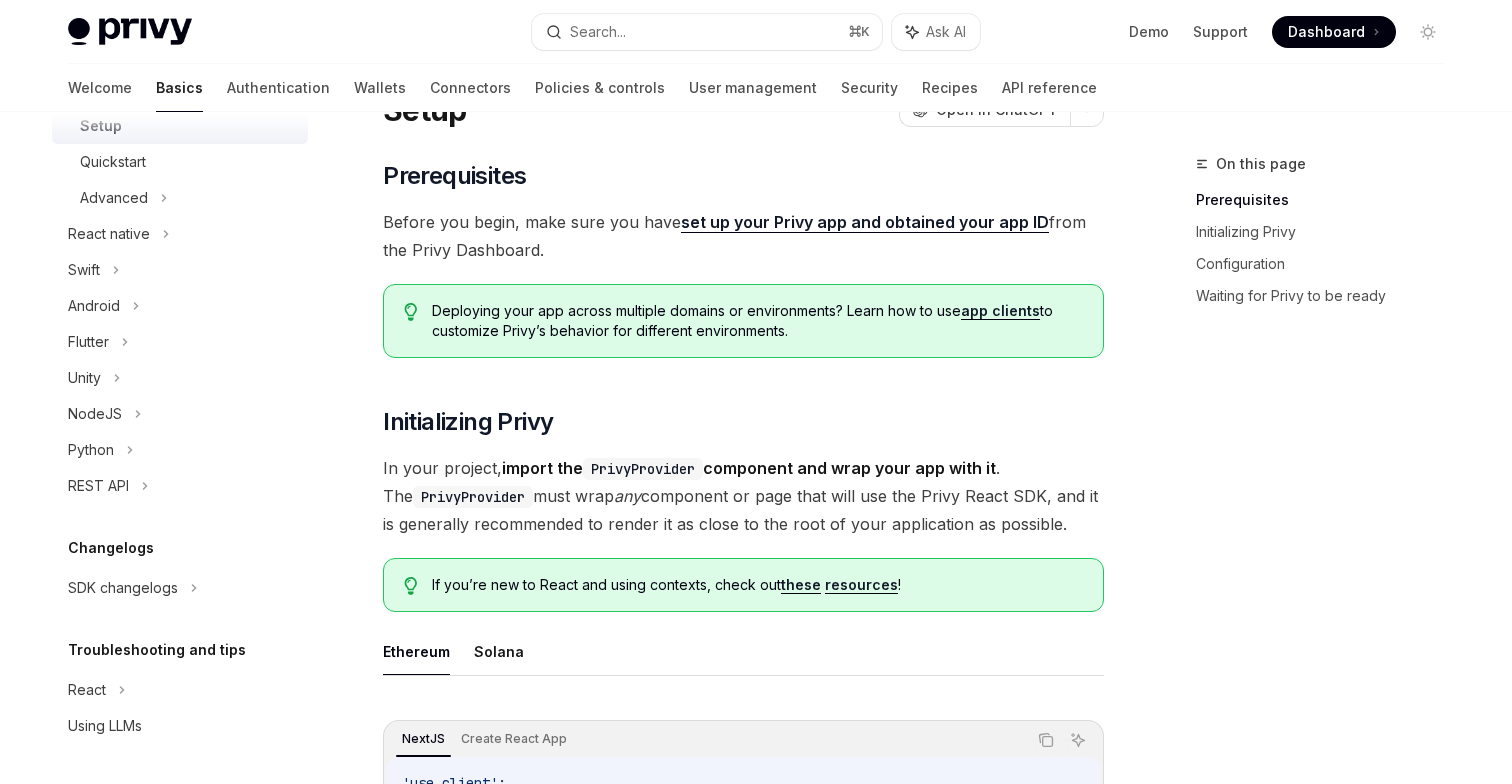 scroll, scrollTop: 30, scrollLeft: 0, axis: vertical 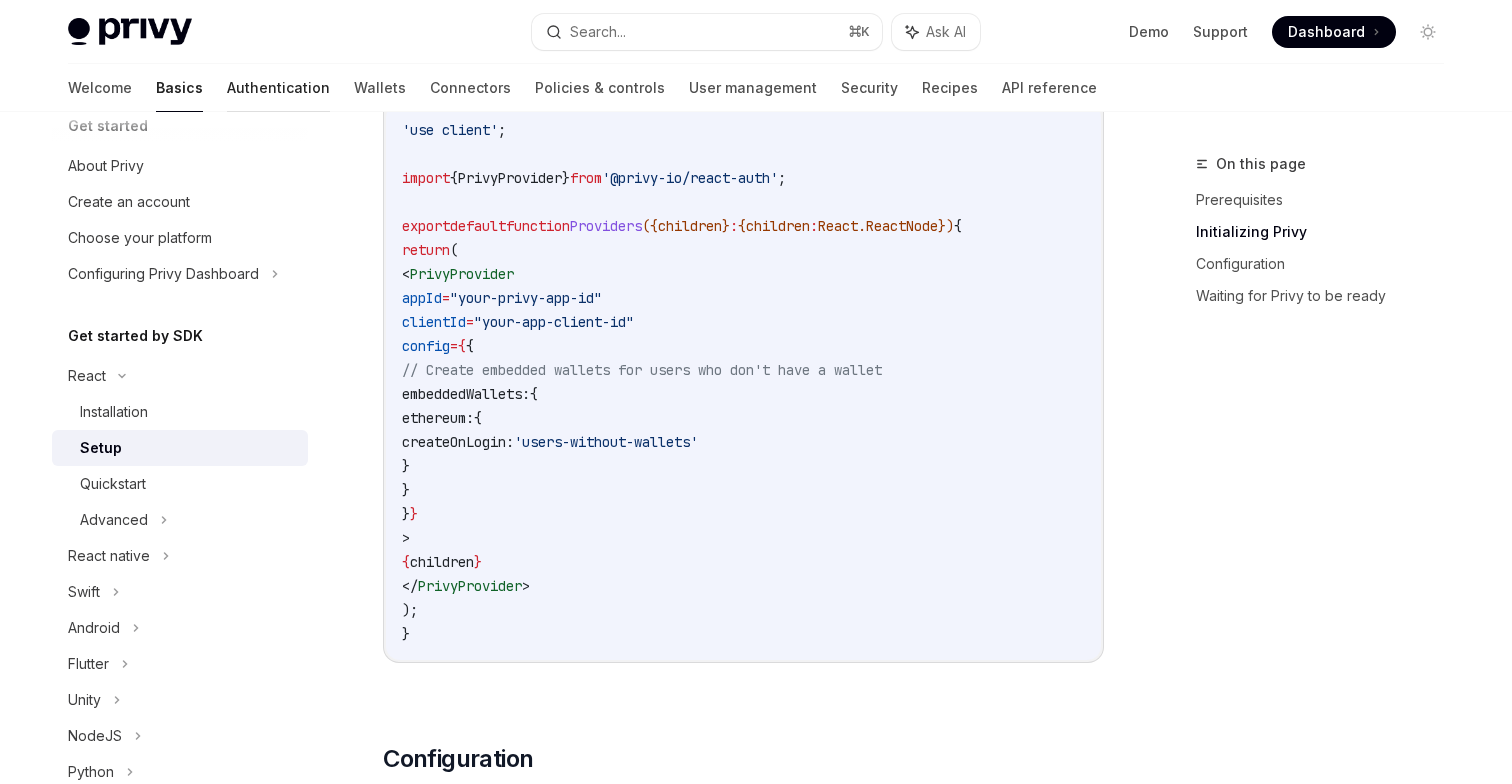 click on "Authentication" at bounding box center [278, 88] 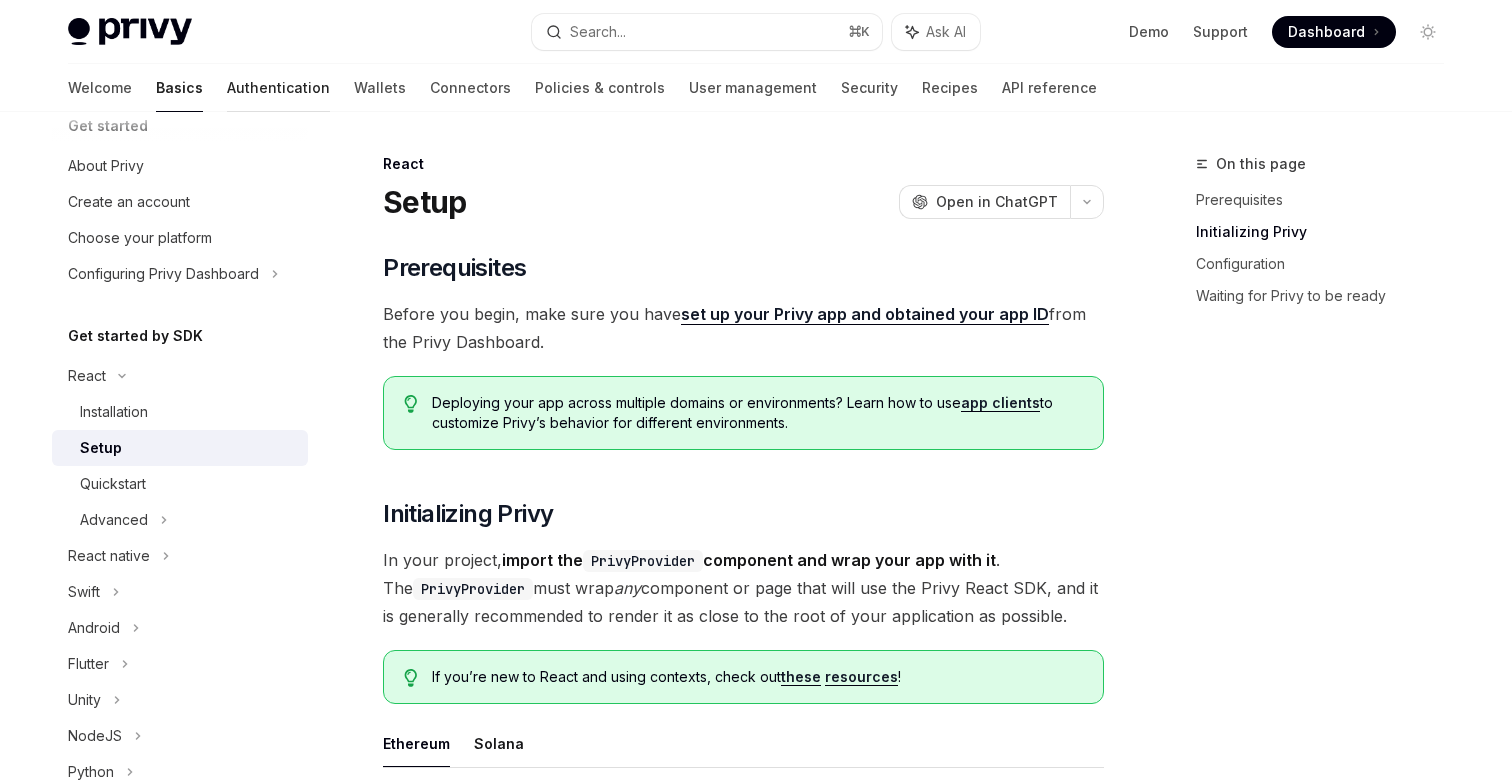 scroll, scrollTop: 0, scrollLeft: 0, axis: both 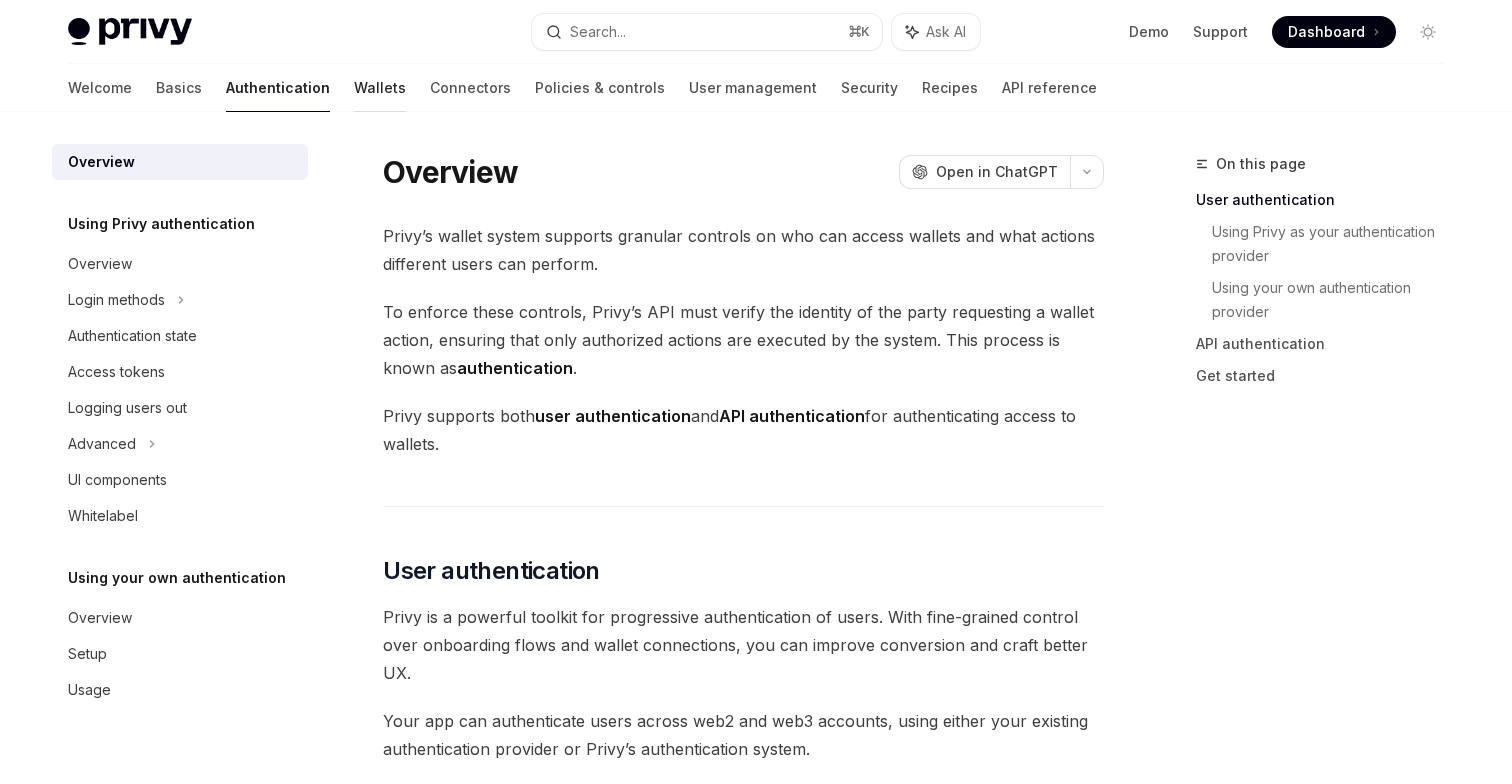 click on "Wallets" at bounding box center [380, 88] 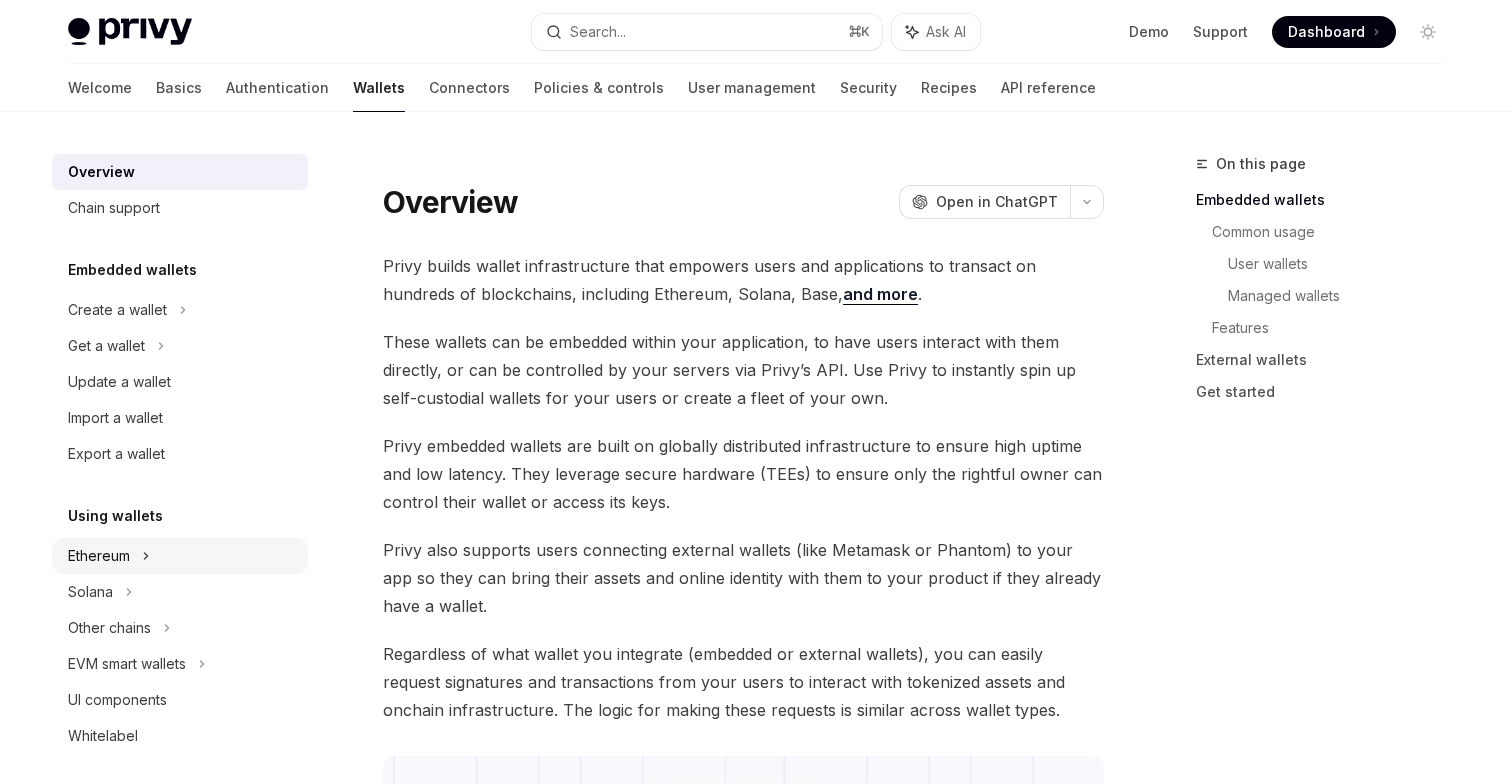 click on "Ethereum" at bounding box center (180, 310) 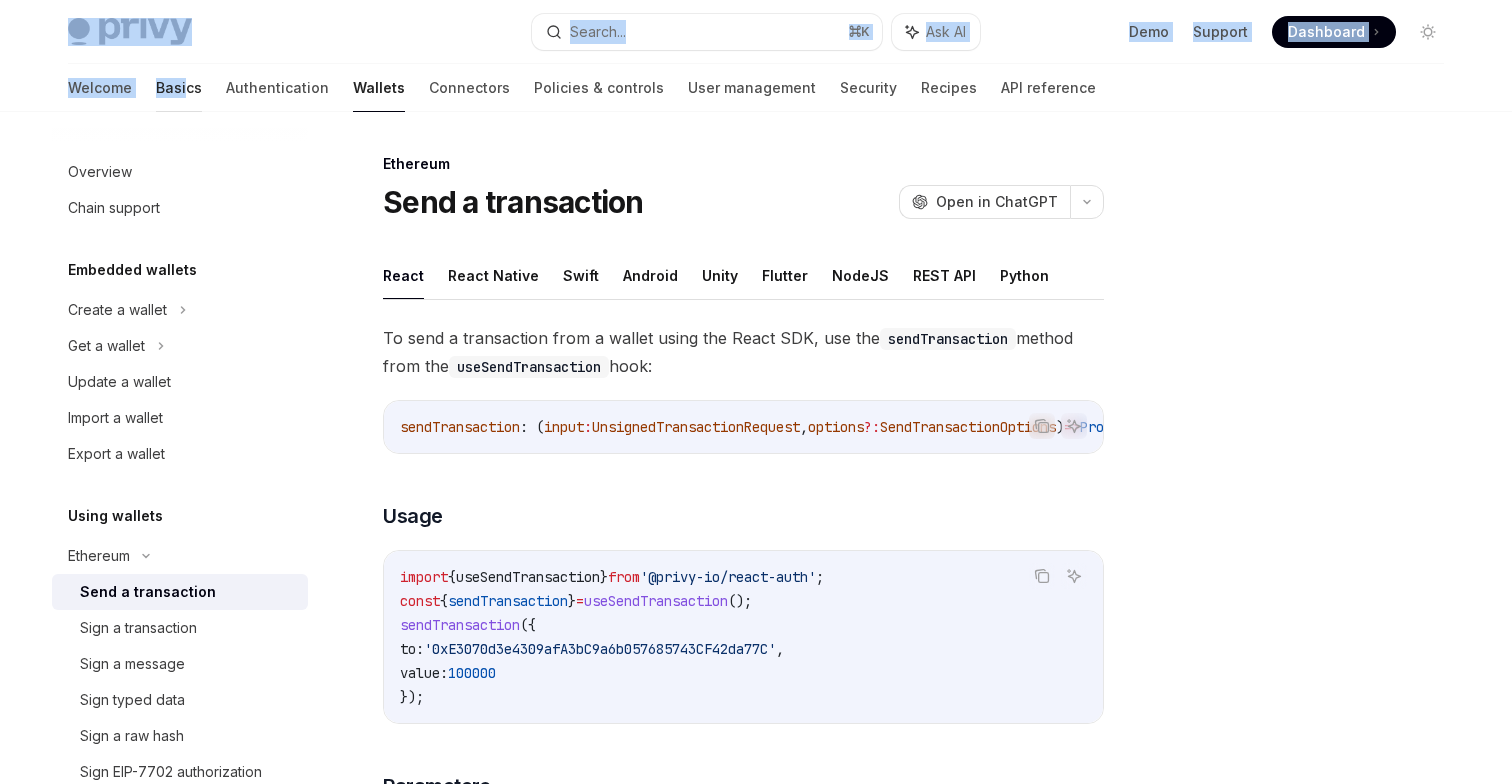 drag, startPoint x: 241, startPoint y: 21, endPoint x: 98, endPoint y: 90, distance: 158.77657 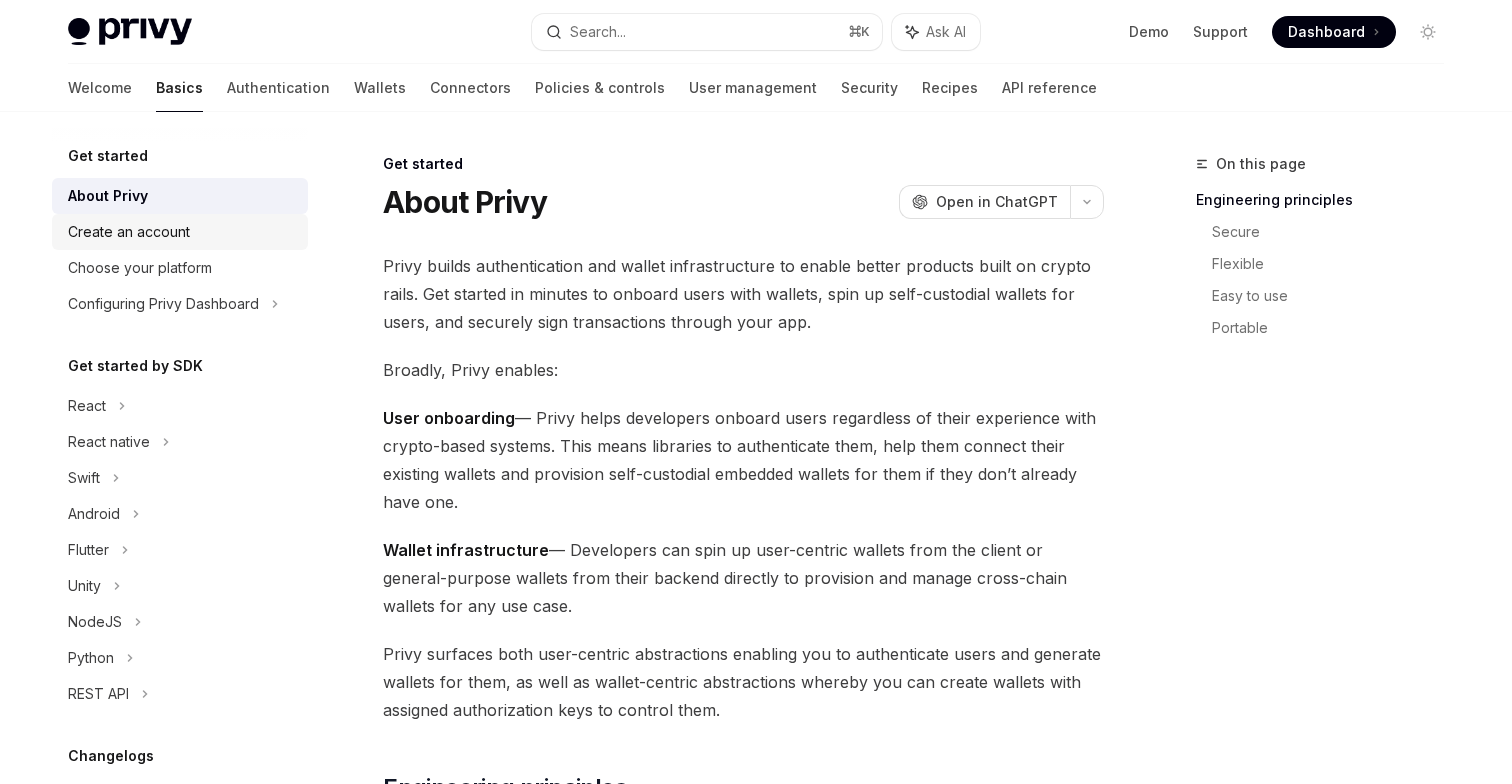 click on "Create an account" at bounding box center [129, 232] 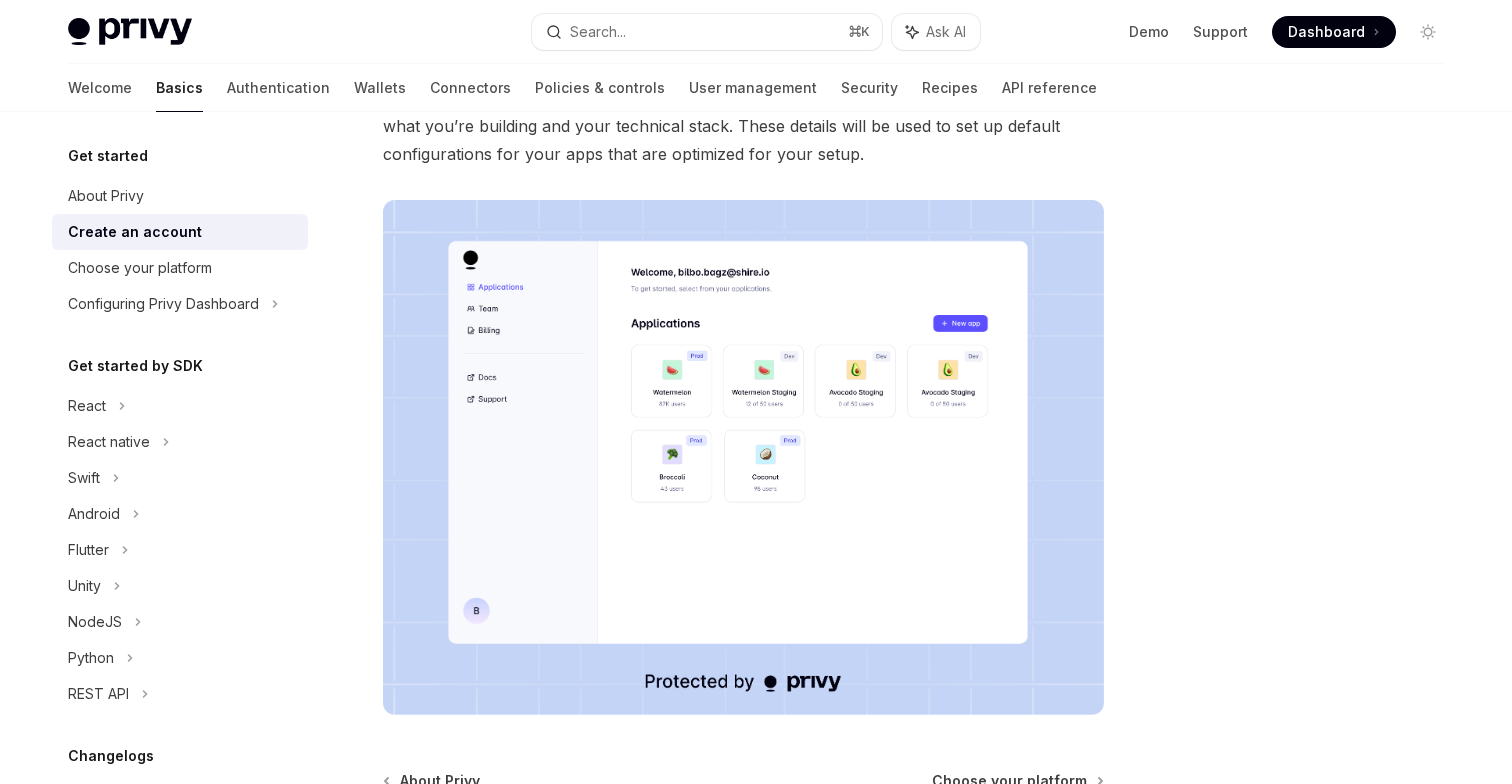 scroll, scrollTop: 247, scrollLeft: 0, axis: vertical 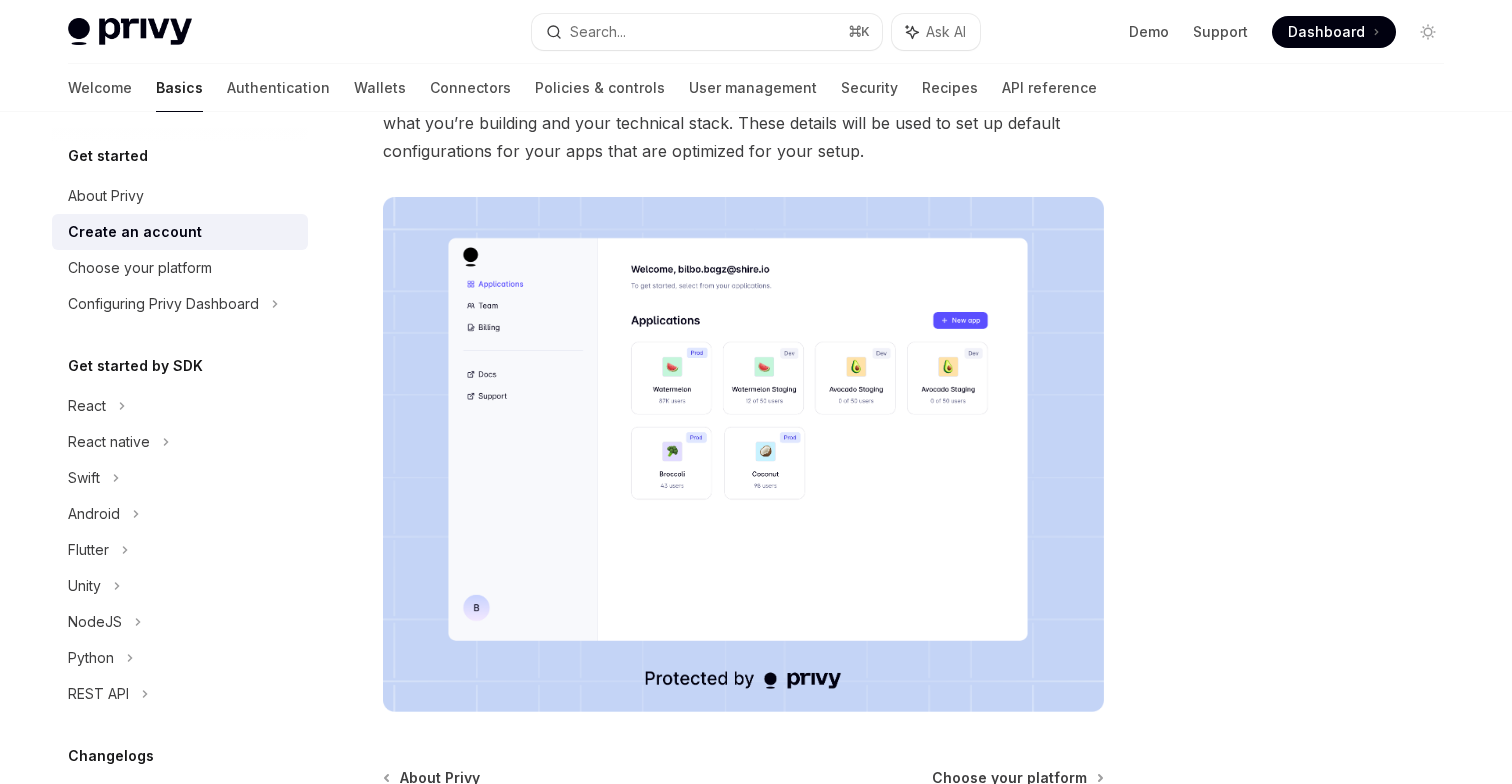 click at bounding box center (743, 454) 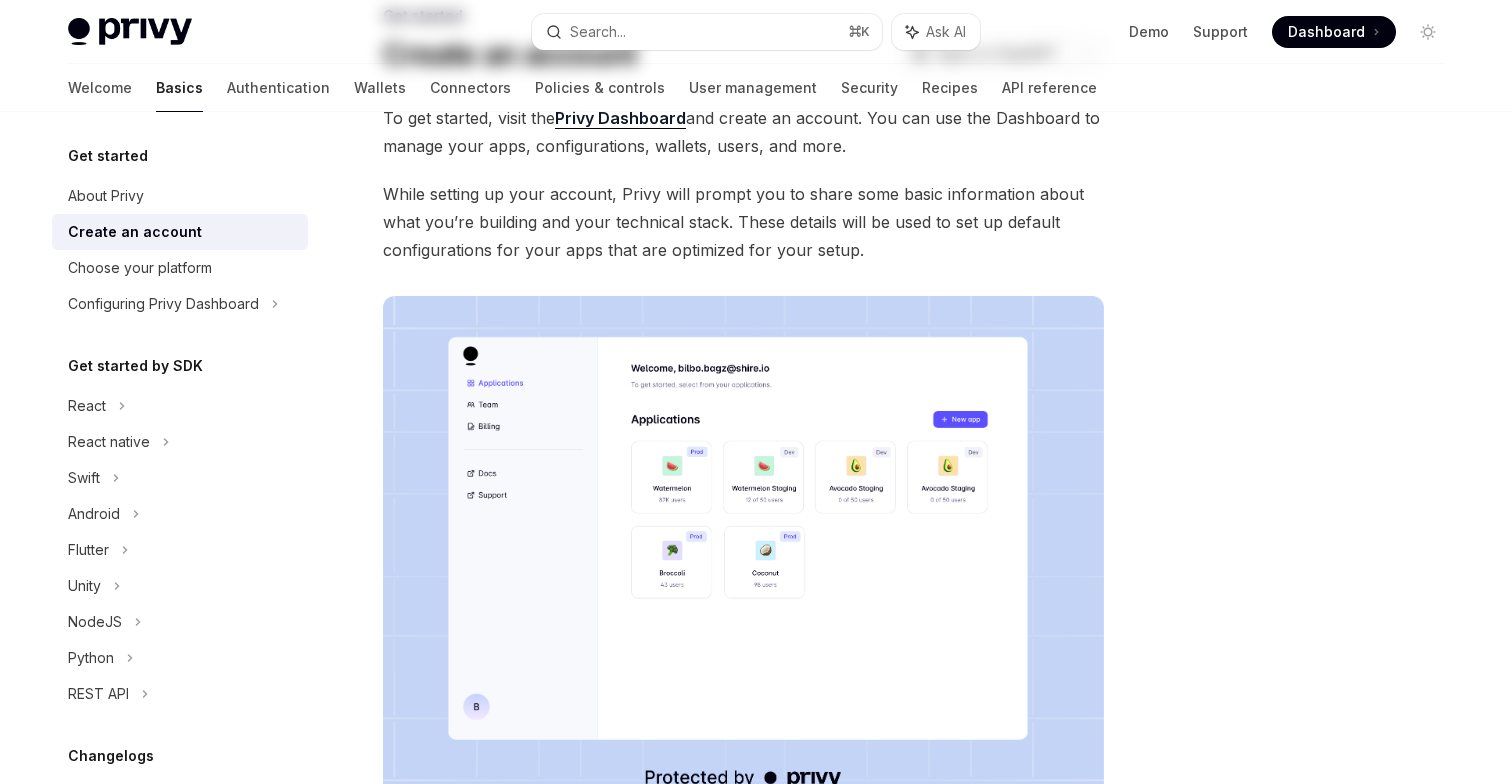 scroll, scrollTop: 0, scrollLeft: 0, axis: both 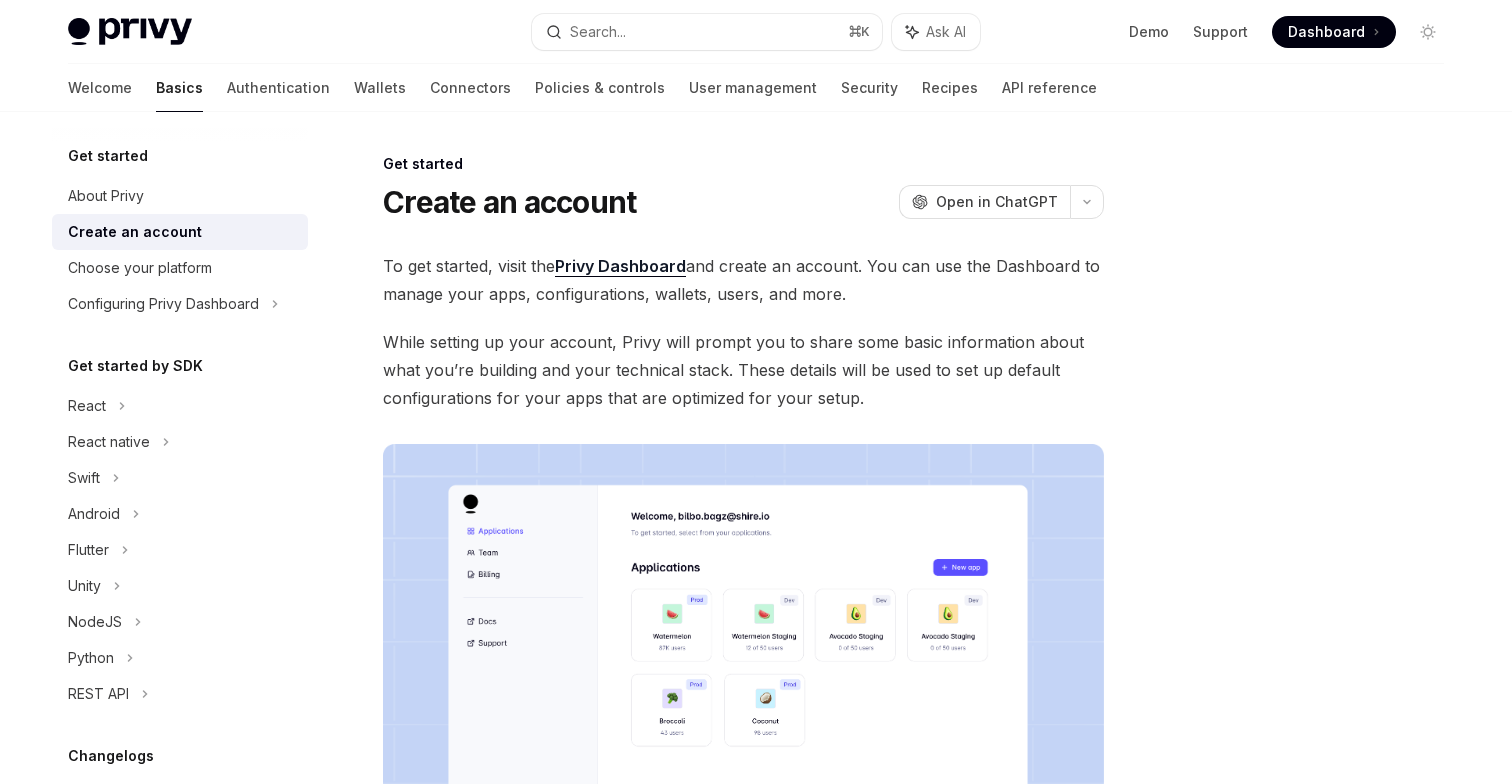 click at bounding box center [743, 701] 